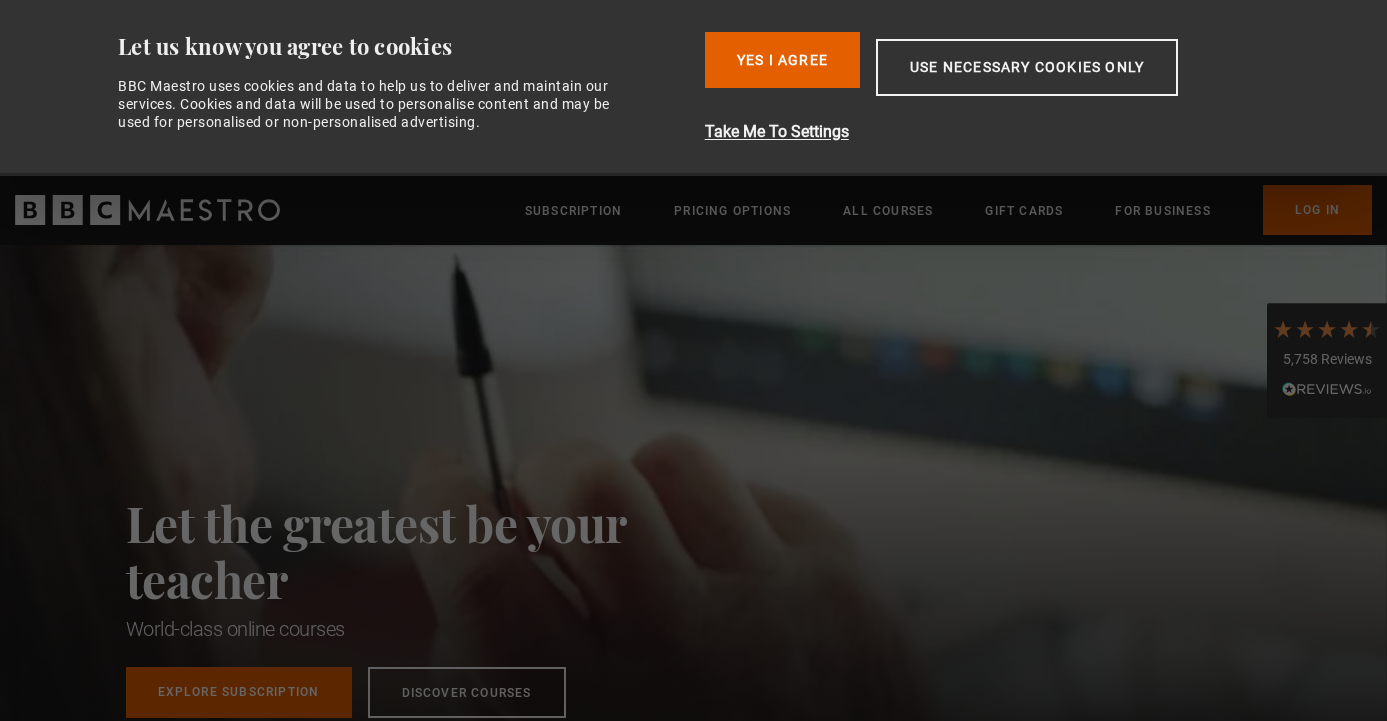 scroll, scrollTop: 0, scrollLeft: 0, axis: both 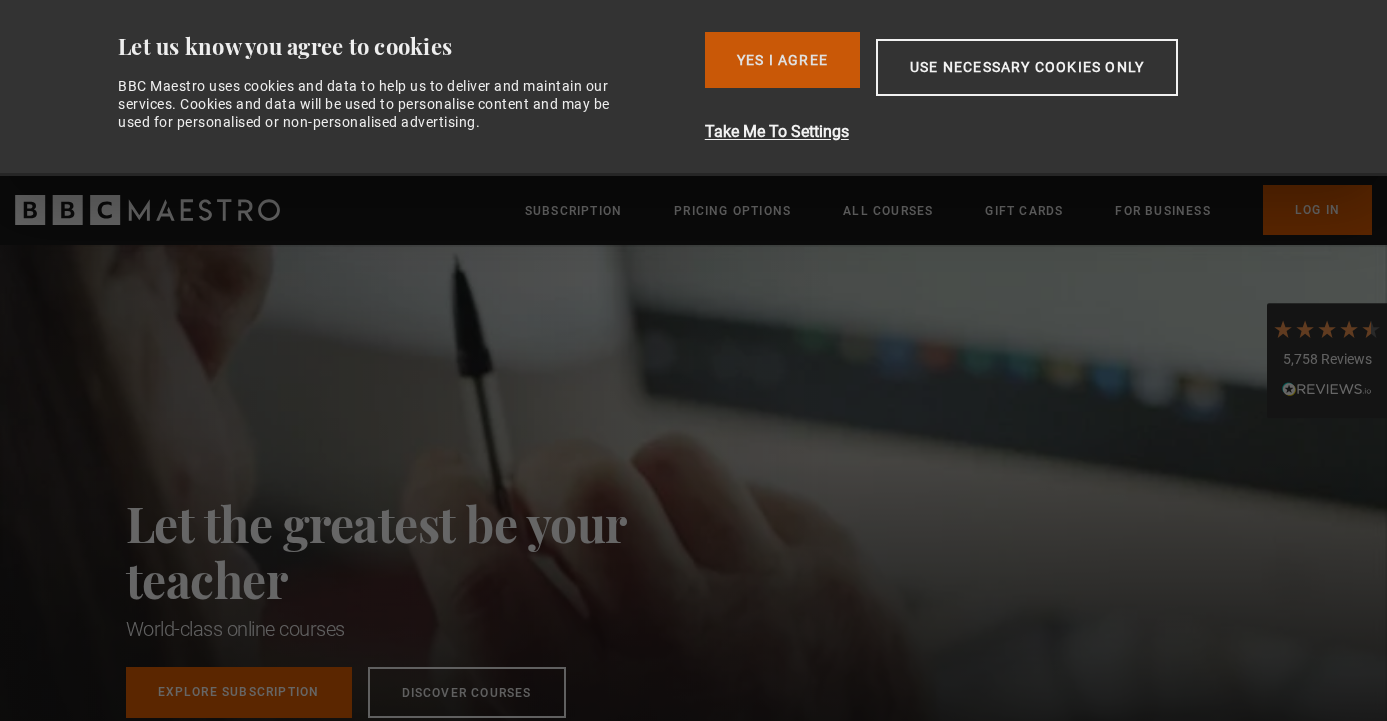 click on "Yes I Agree" at bounding box center [782, 60] 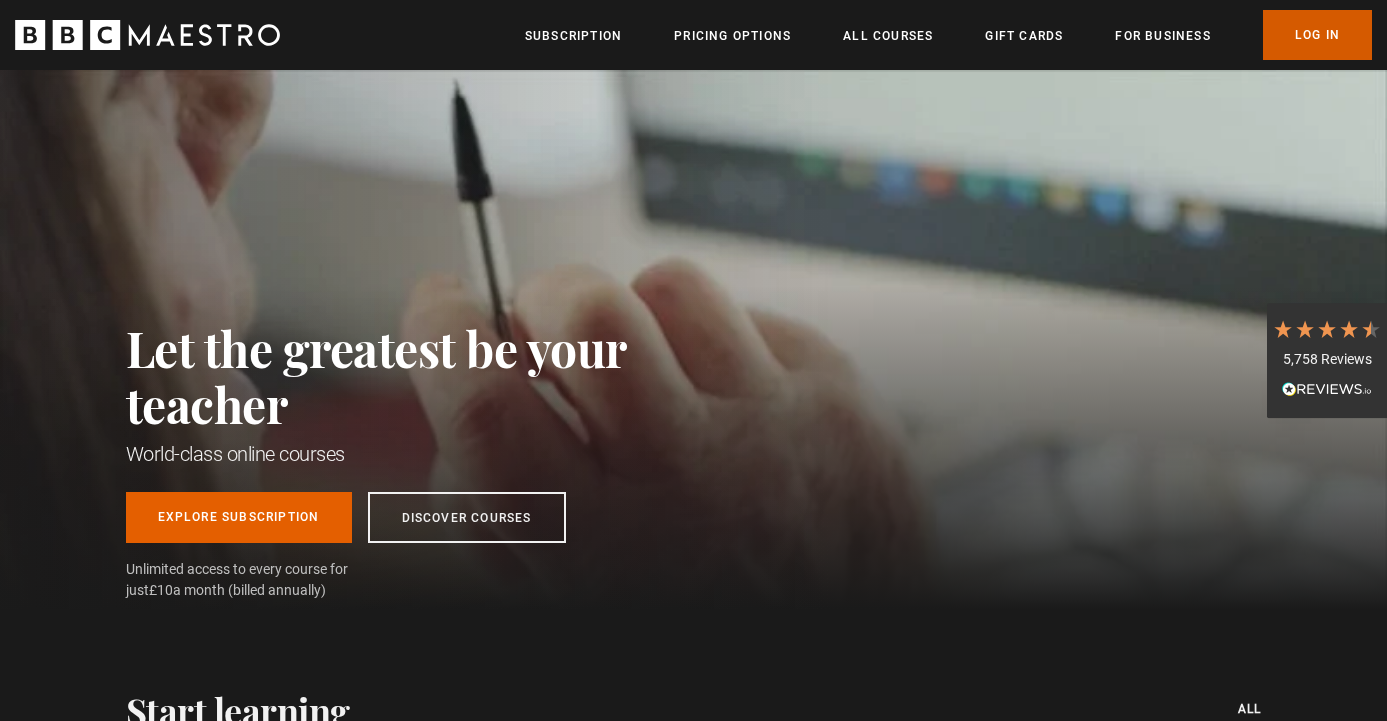 click on "Log In" at bounding box center (1317, 35) 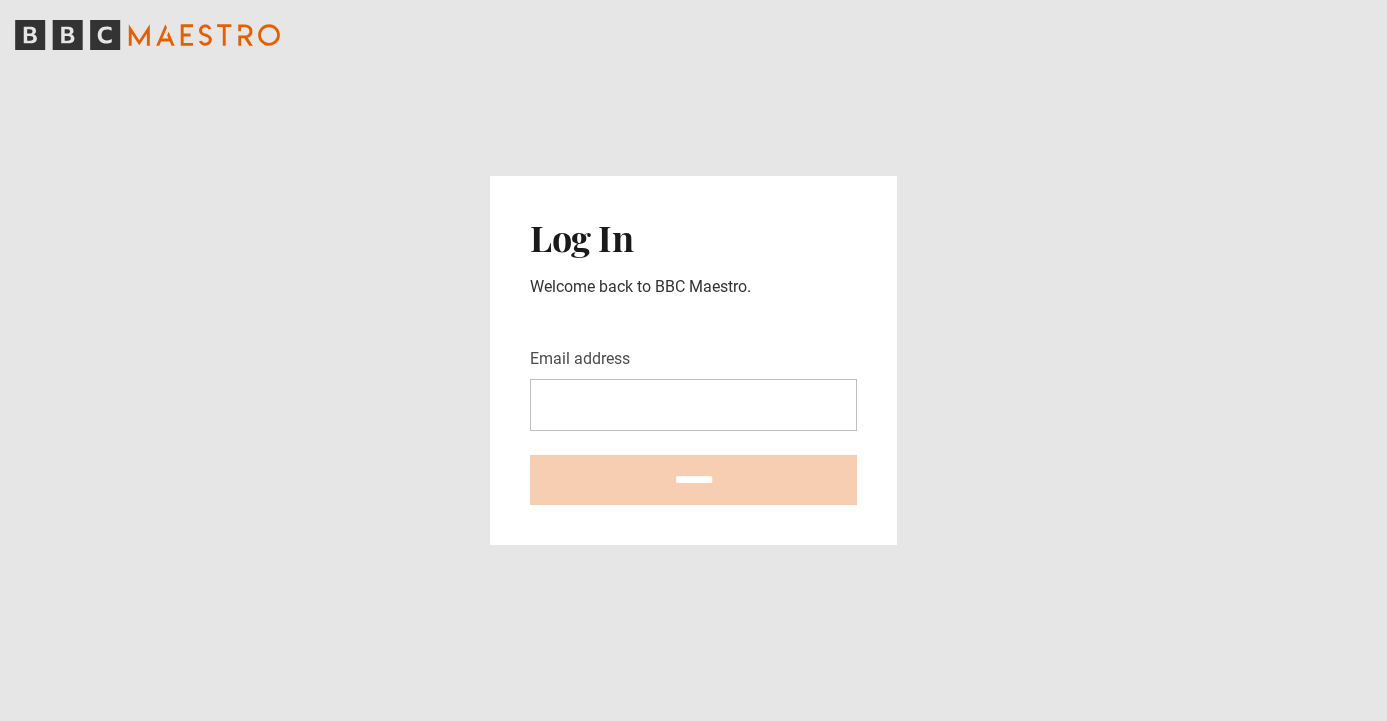 scroll, scrollTop: 0, scrollLeft: 0, axis: both 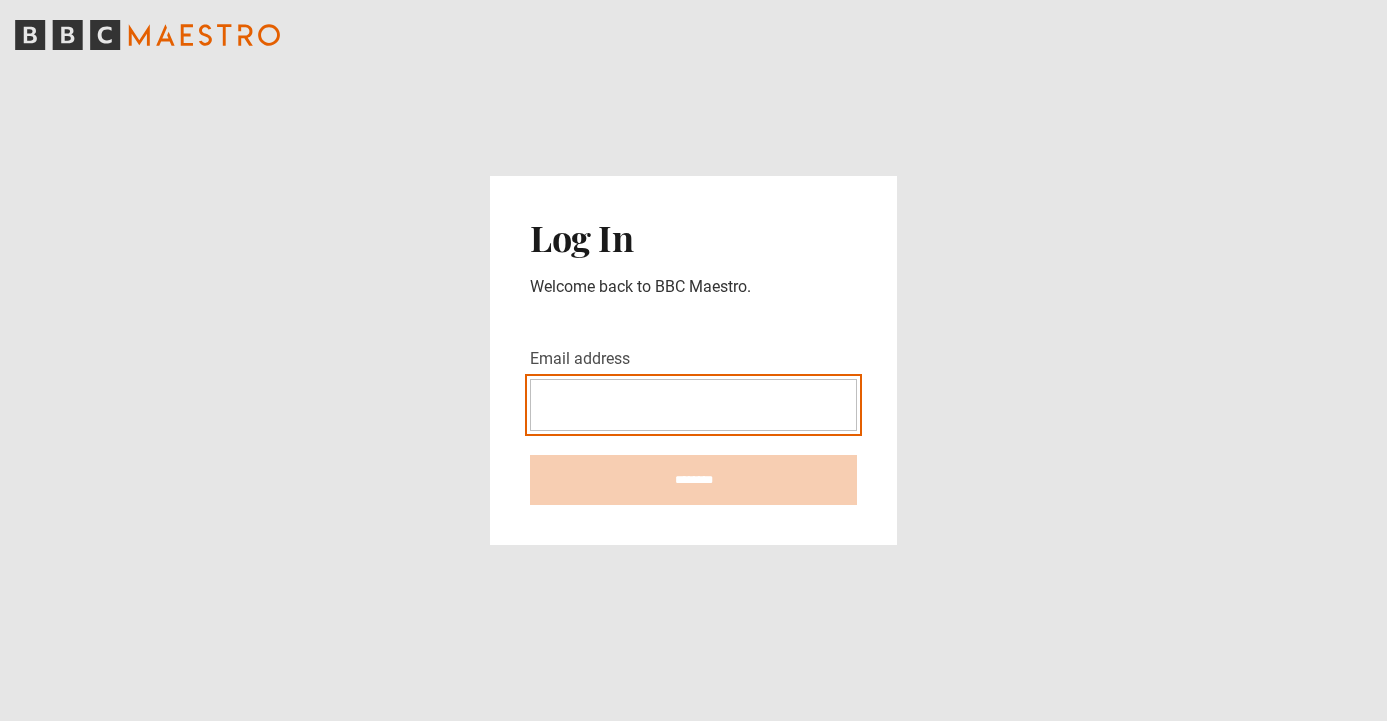 type on "**********" 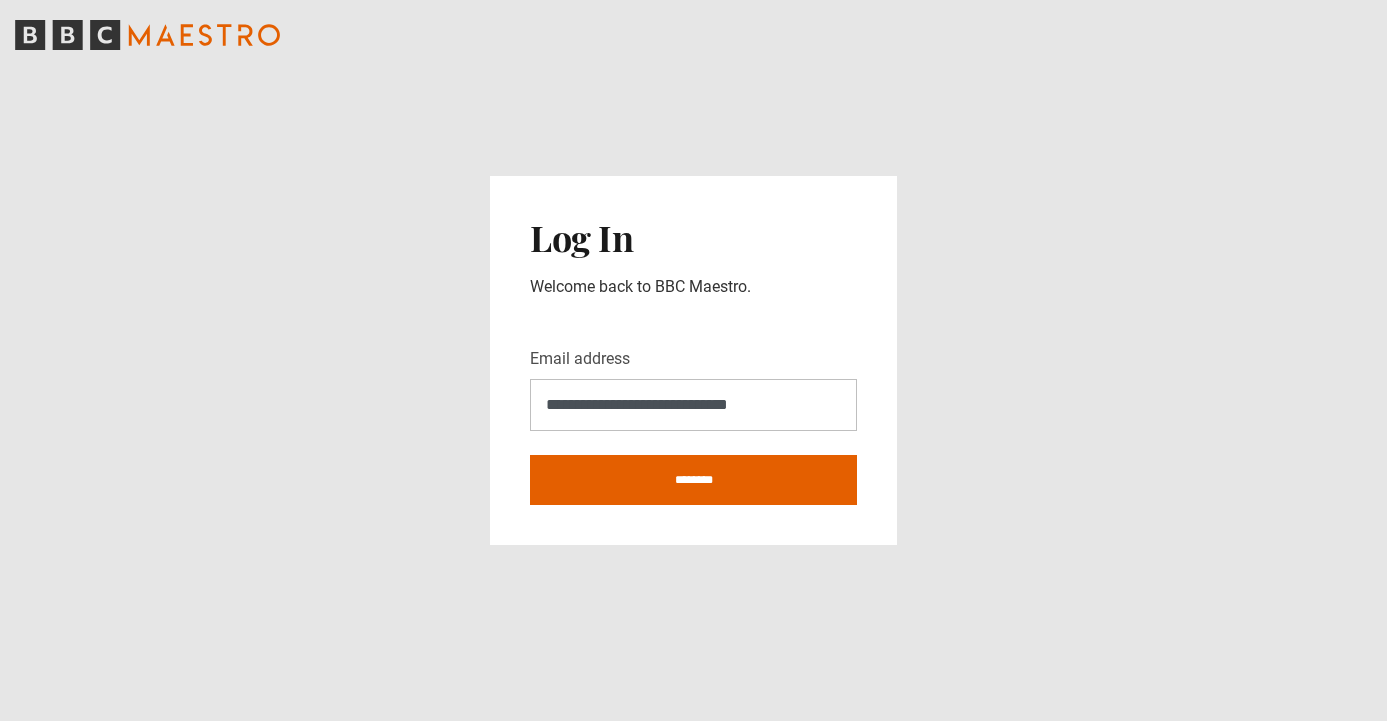 click on "********" at bounding box center (693, 480) 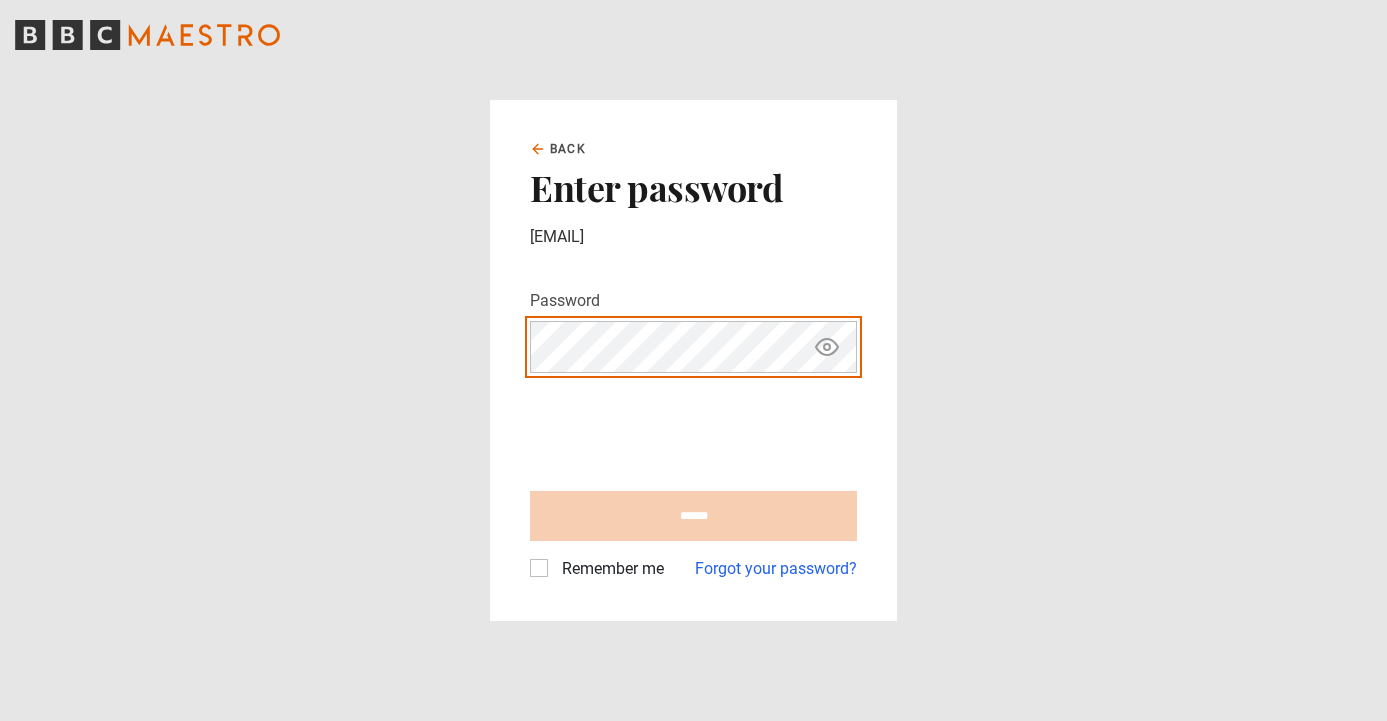 scroll, scrollTop: 0, scrollLeft: 0, axis: both 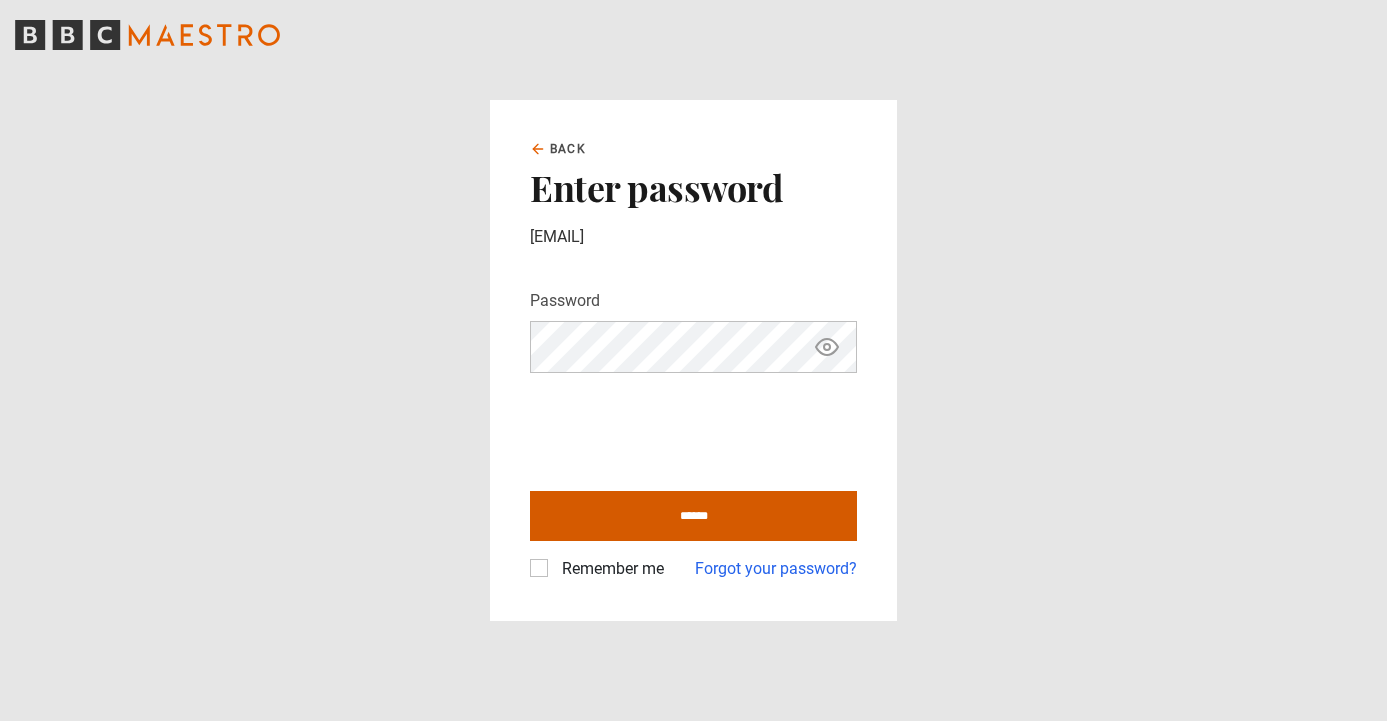 click on "******" at bounding box center [693, 516] 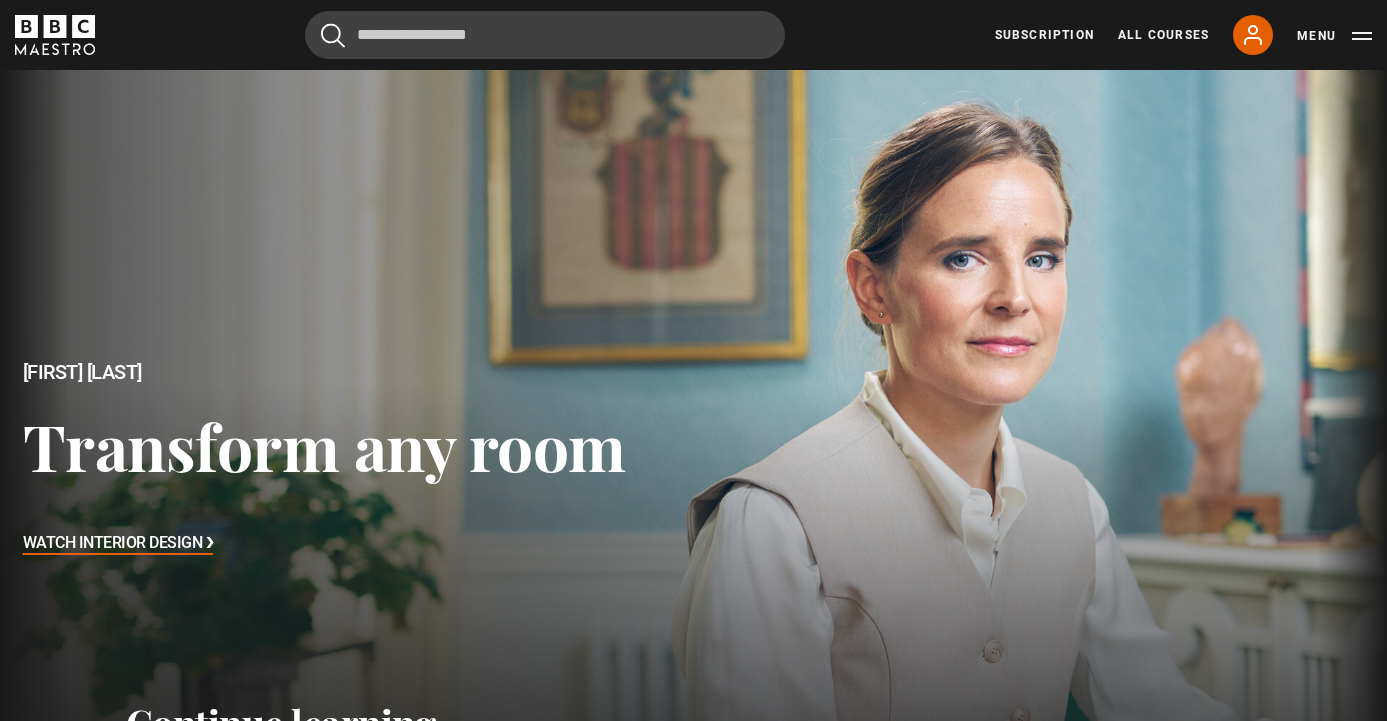 scroll, scrollTop: 0, scrollLeft: 0, axis: both 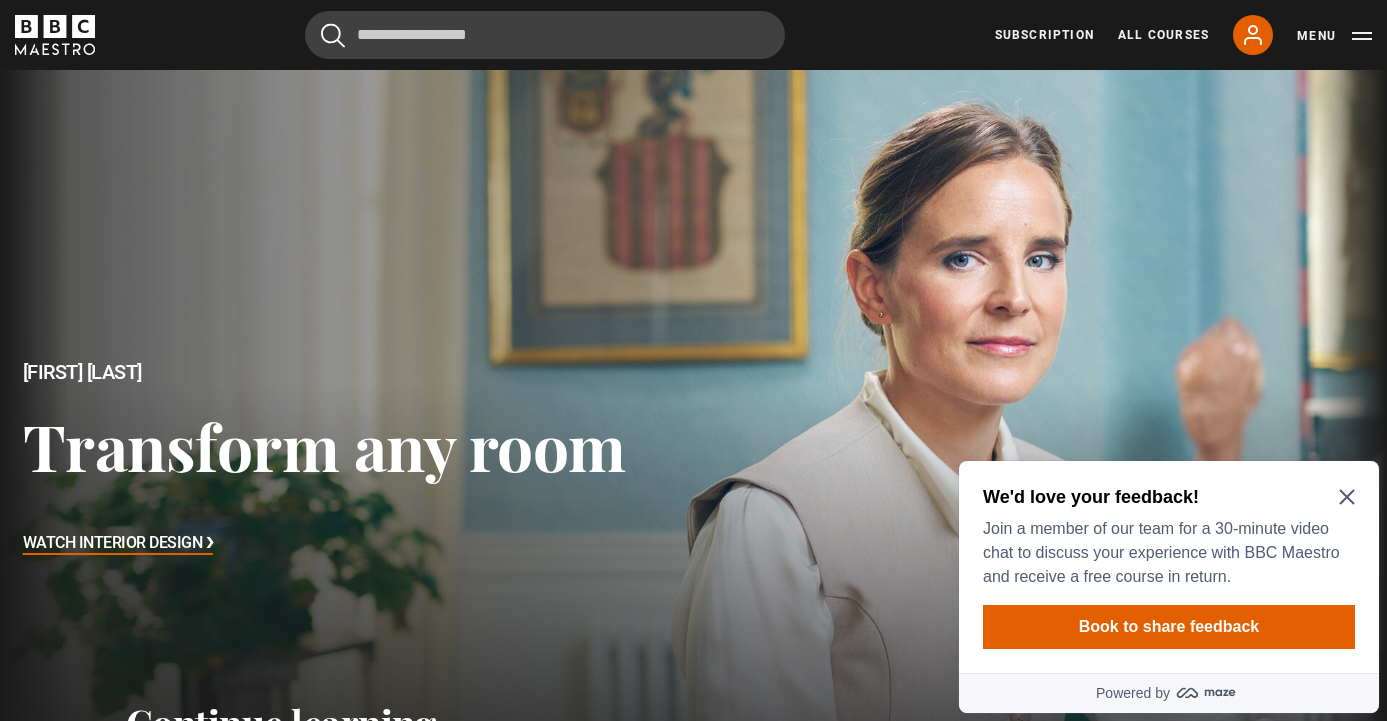 click 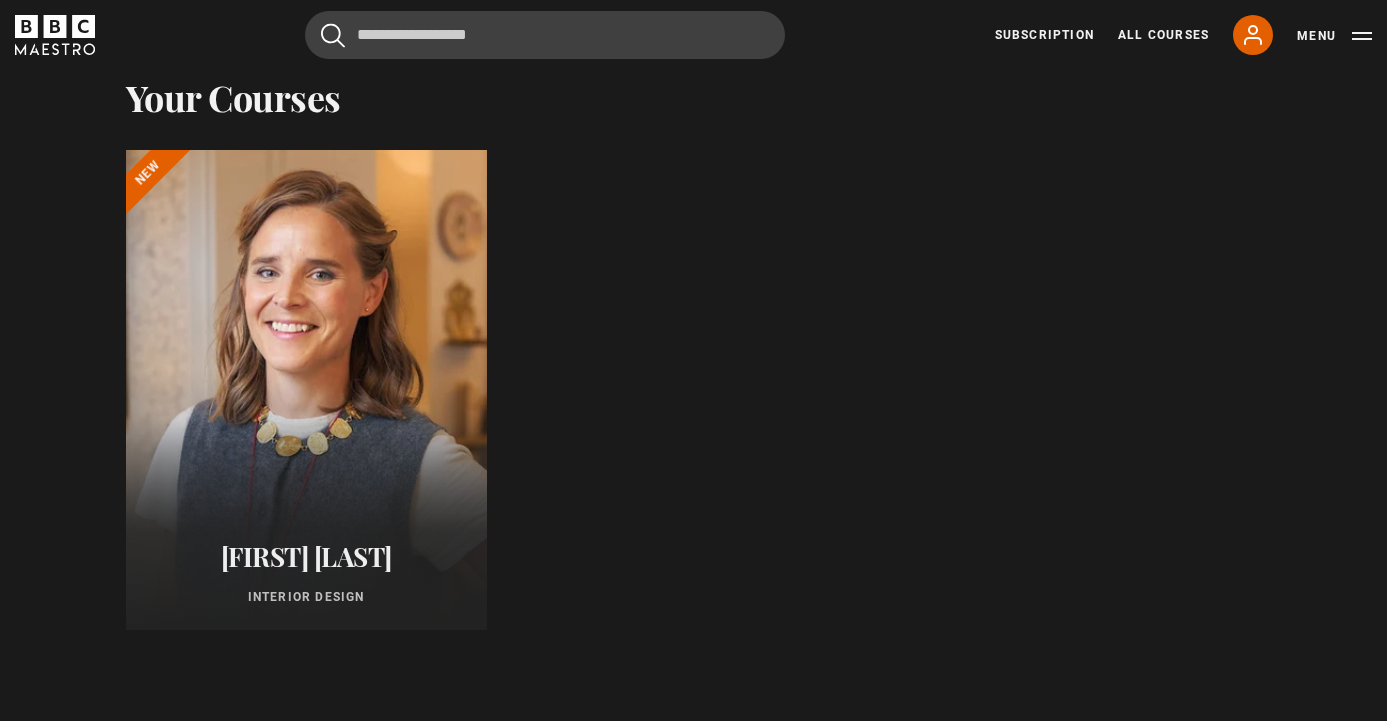 scroll, scrollTop: 895, scrollLeft: 0, axis: vertical 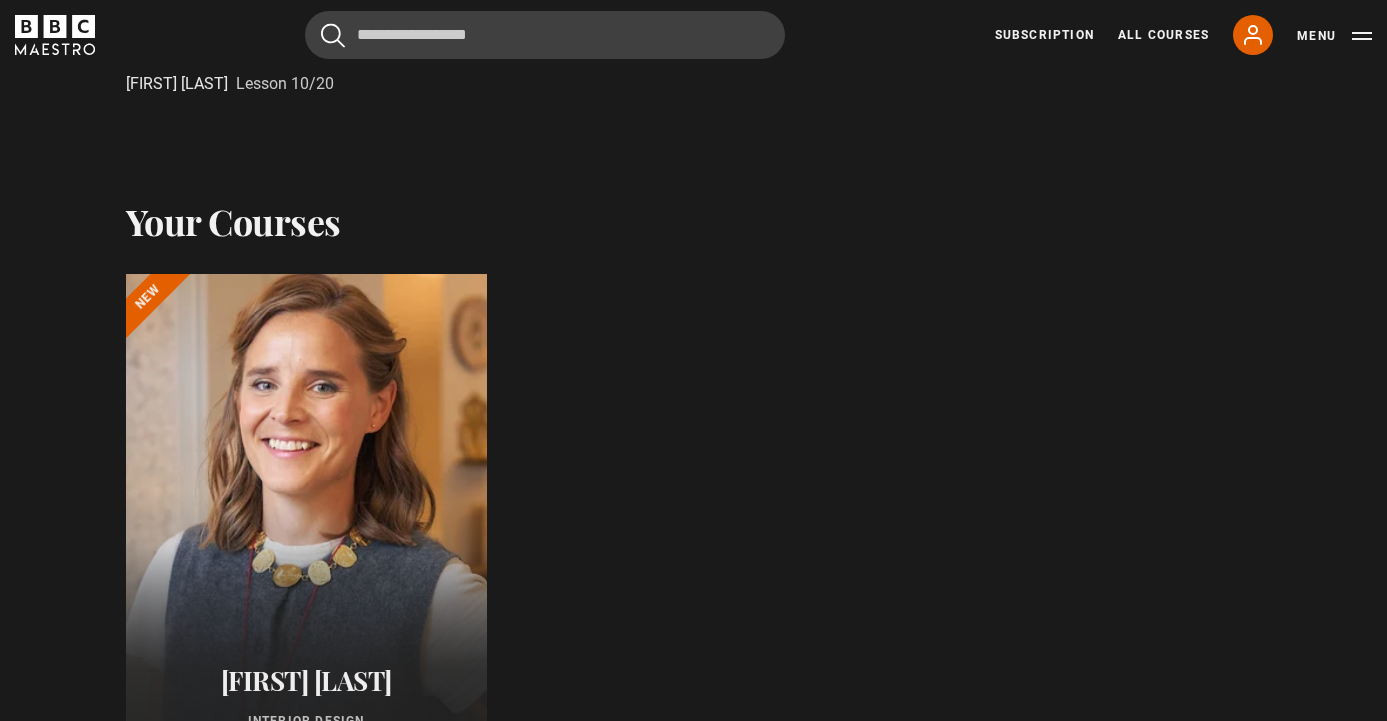 click at bounding box center (305, 514) 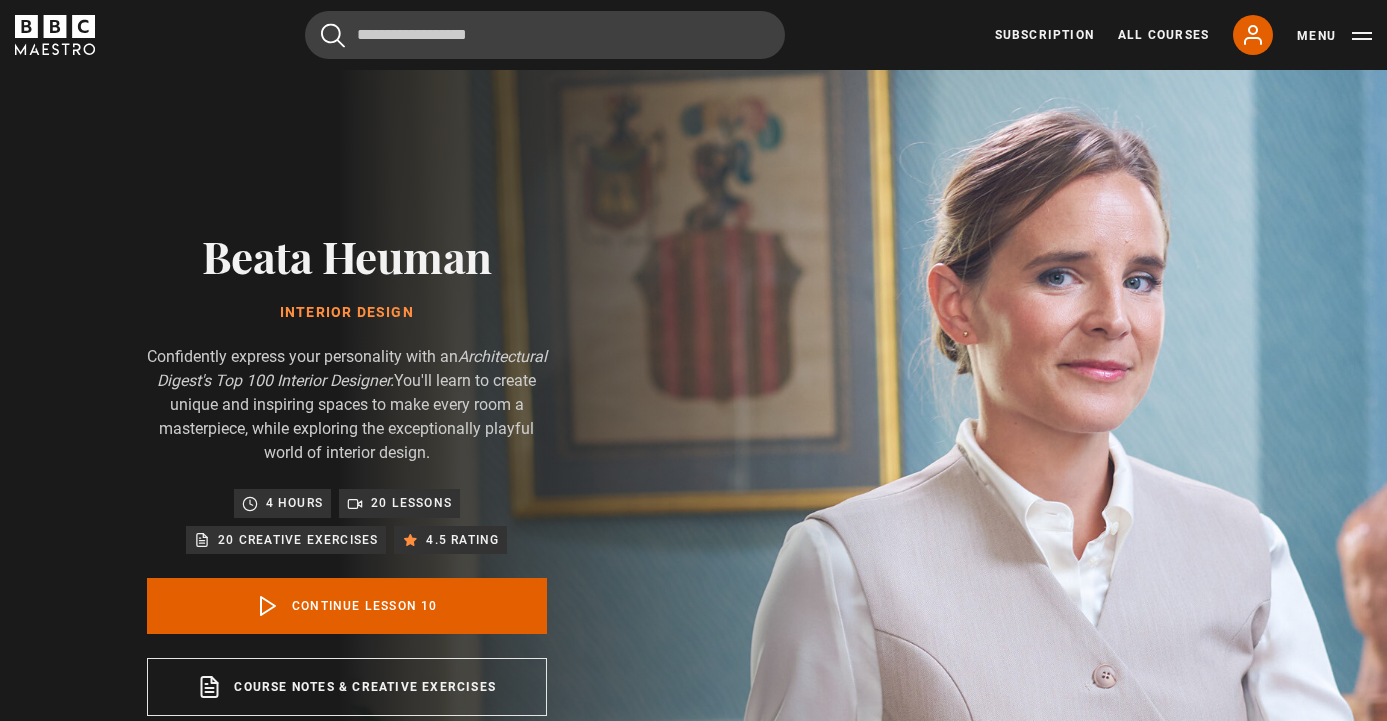 scroll, scrollTop: 874, scrollLeft: 0, axis: vertical 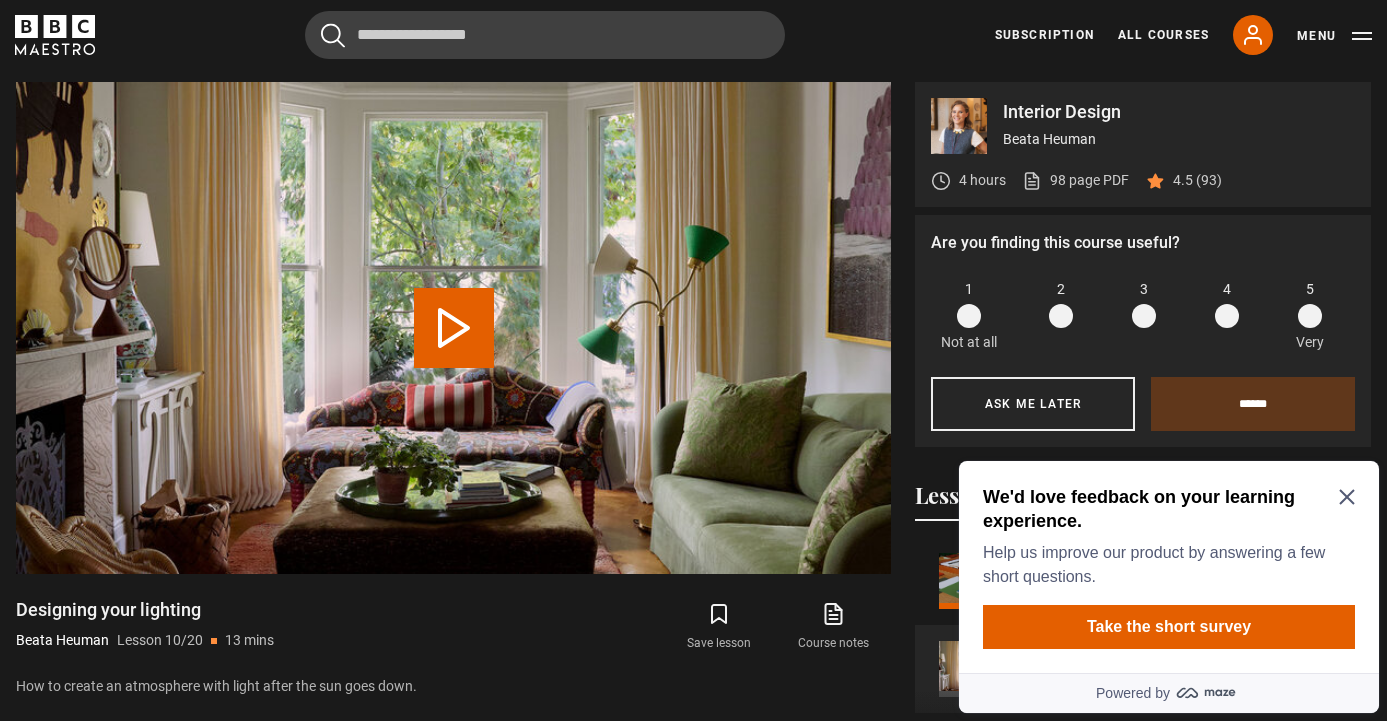 click 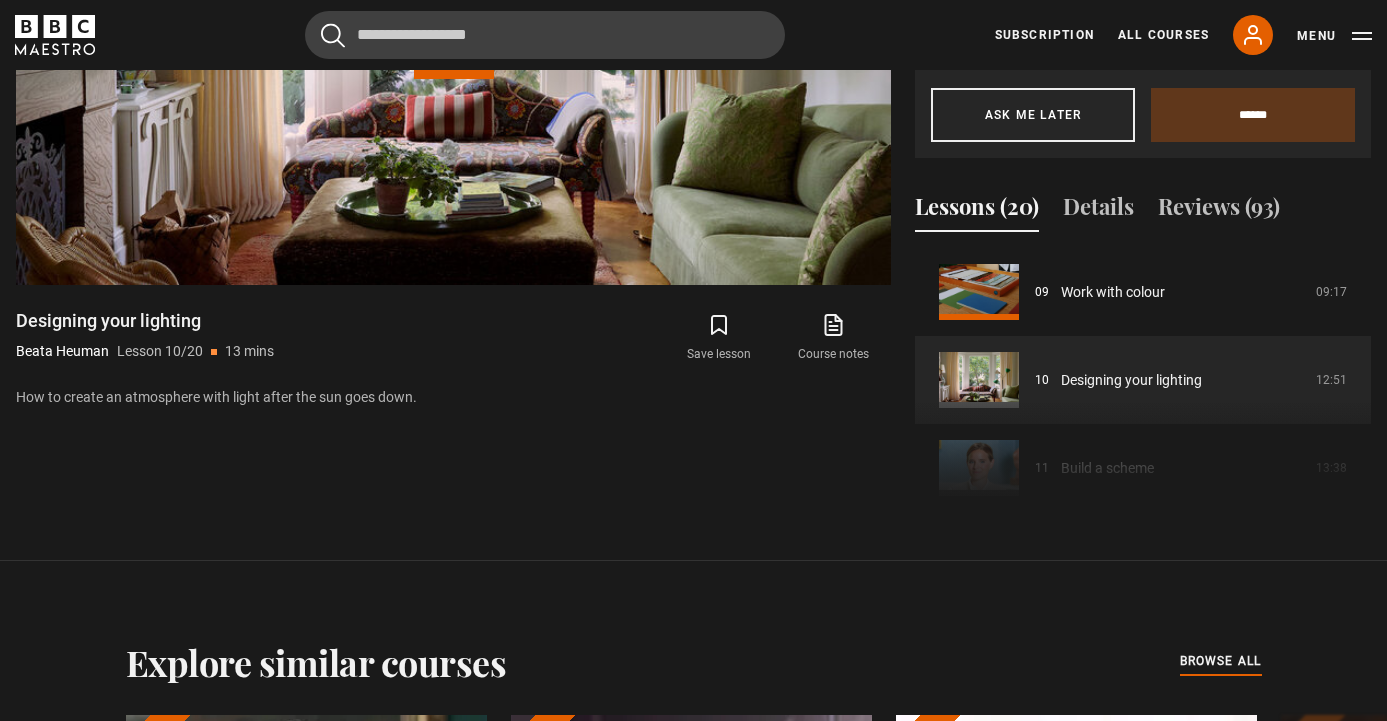 scroll, scrollTop: 1069, scrollLeft: 0, axis: vertical 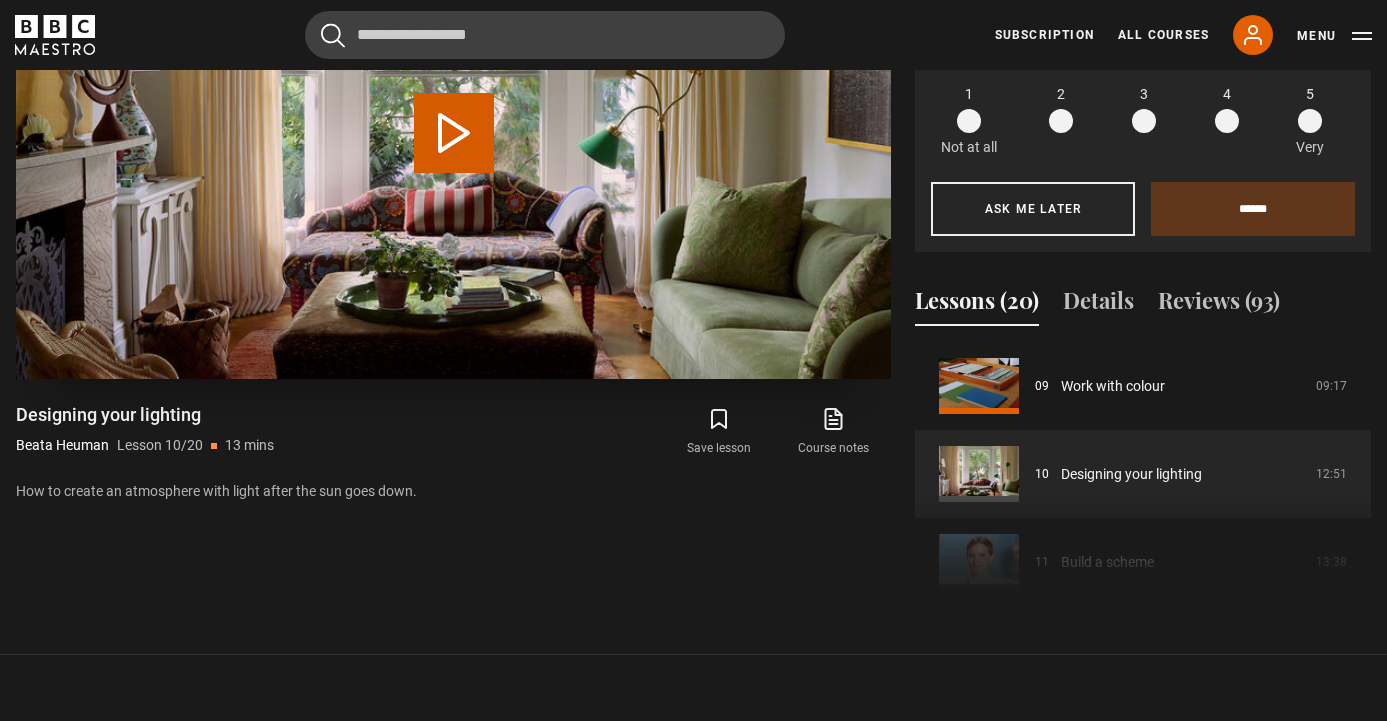 click on "Play Lesson Designing your lighting" at bounding box center (454, 133) 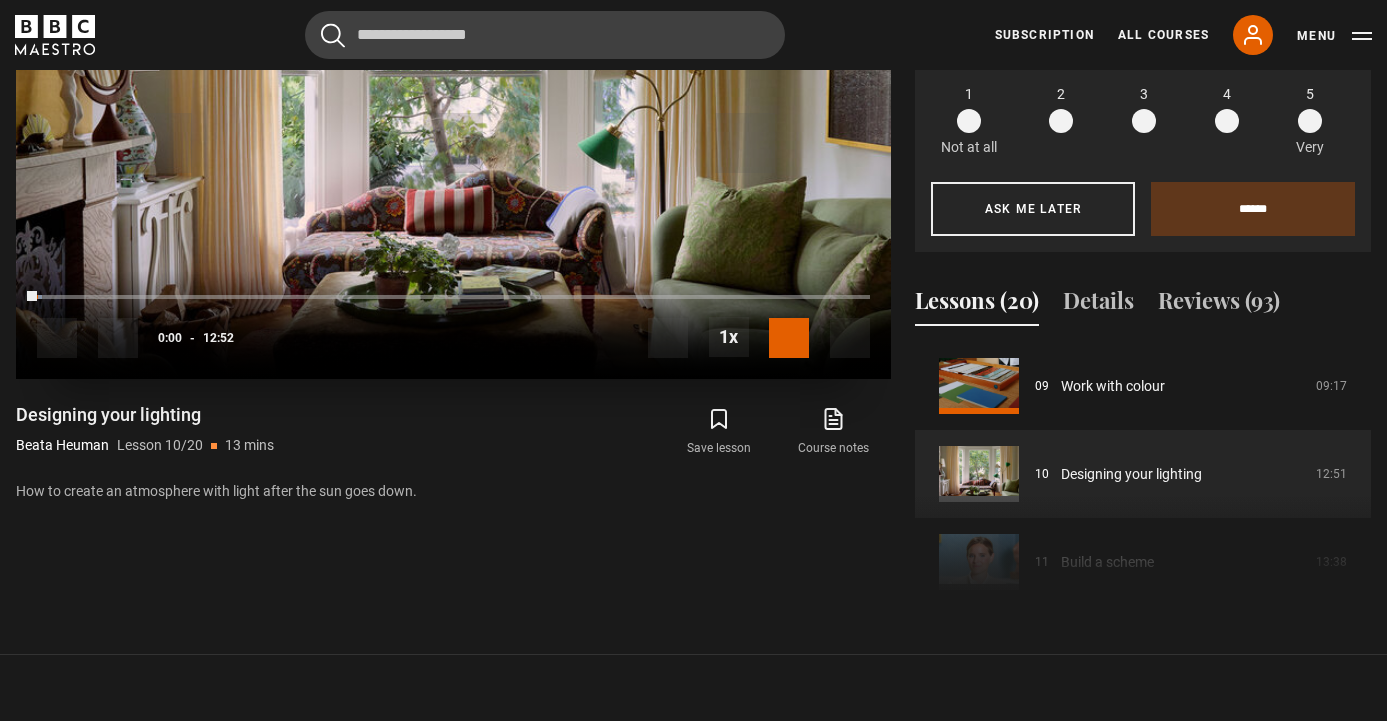 scroll, scrollTop: 954, scrollLeft: 0, axis: vertical 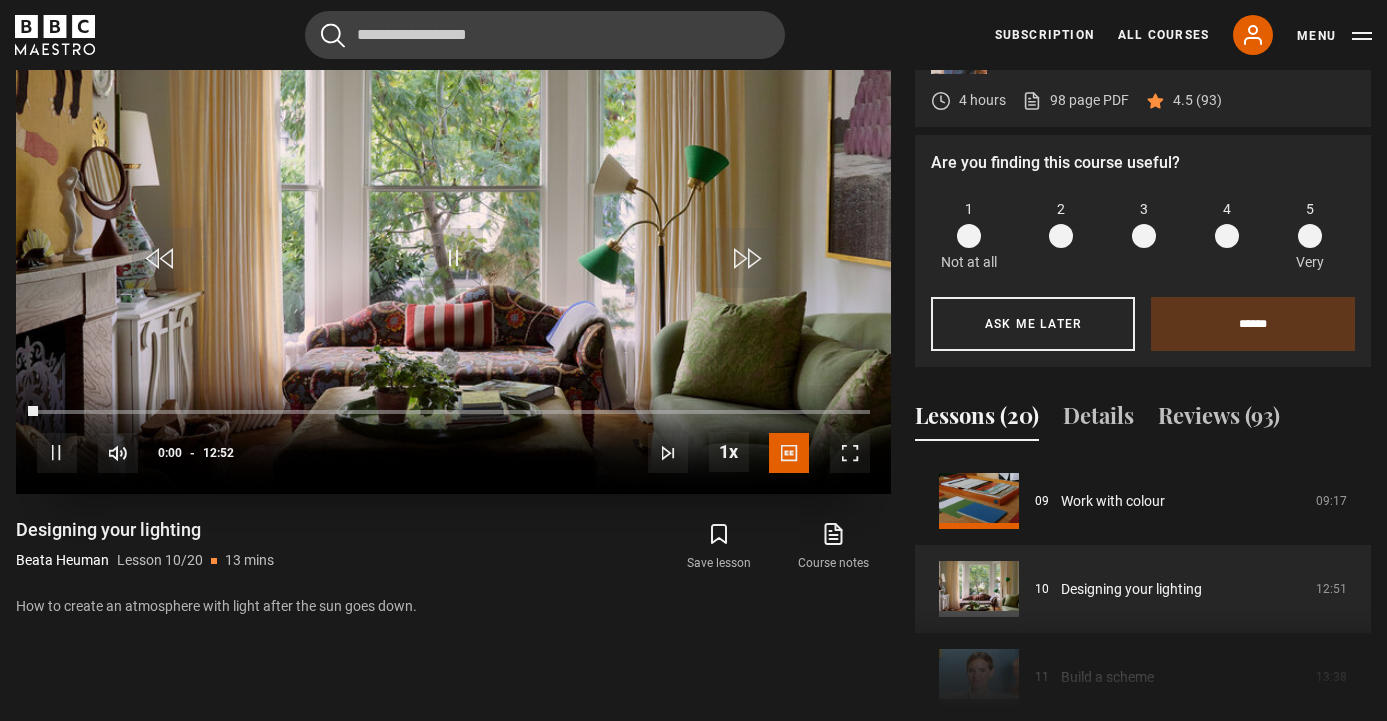 click at bounding box center [850, 453] 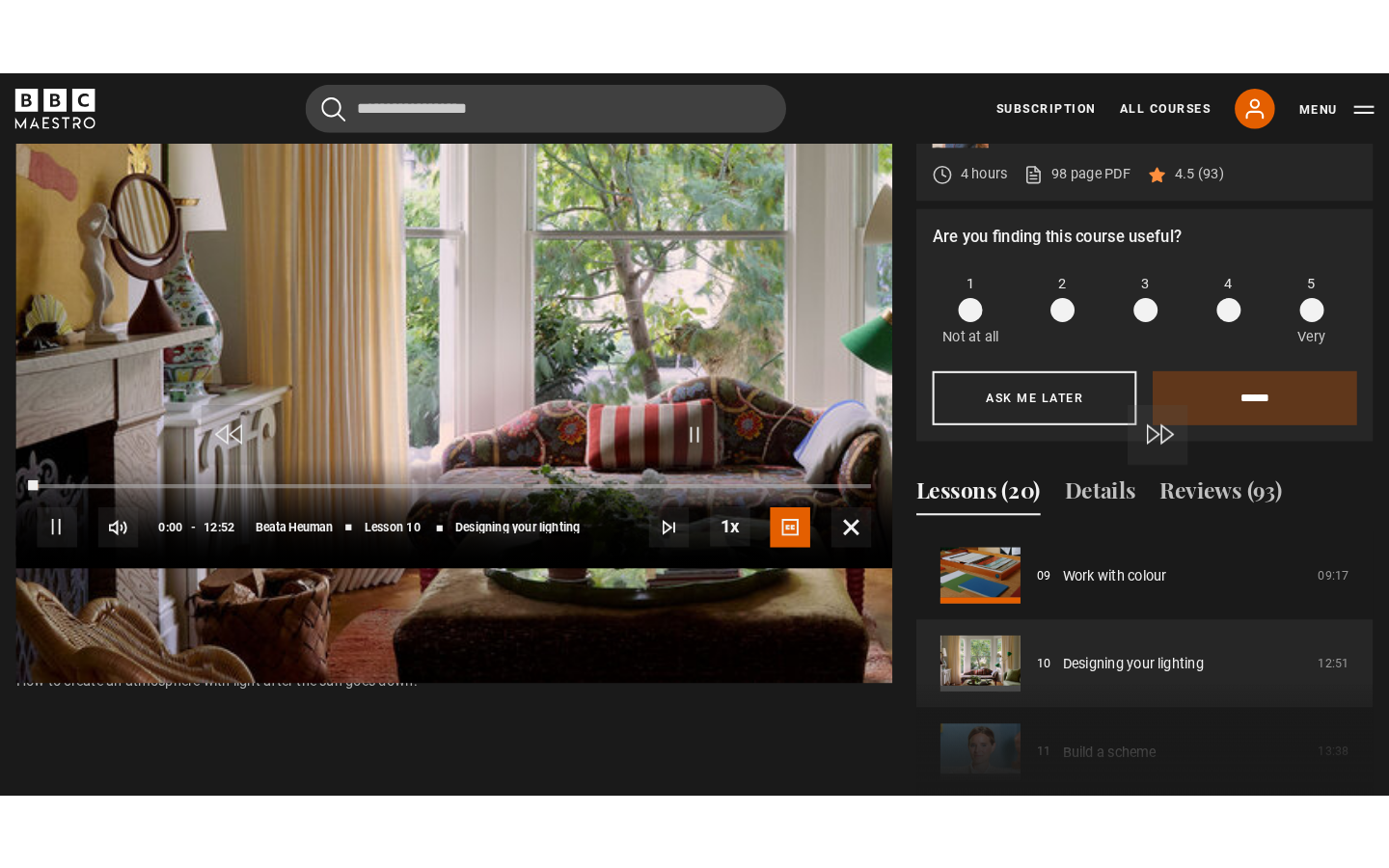 scroll, scrollTop: 0, scrollLeft: 0, axis: both 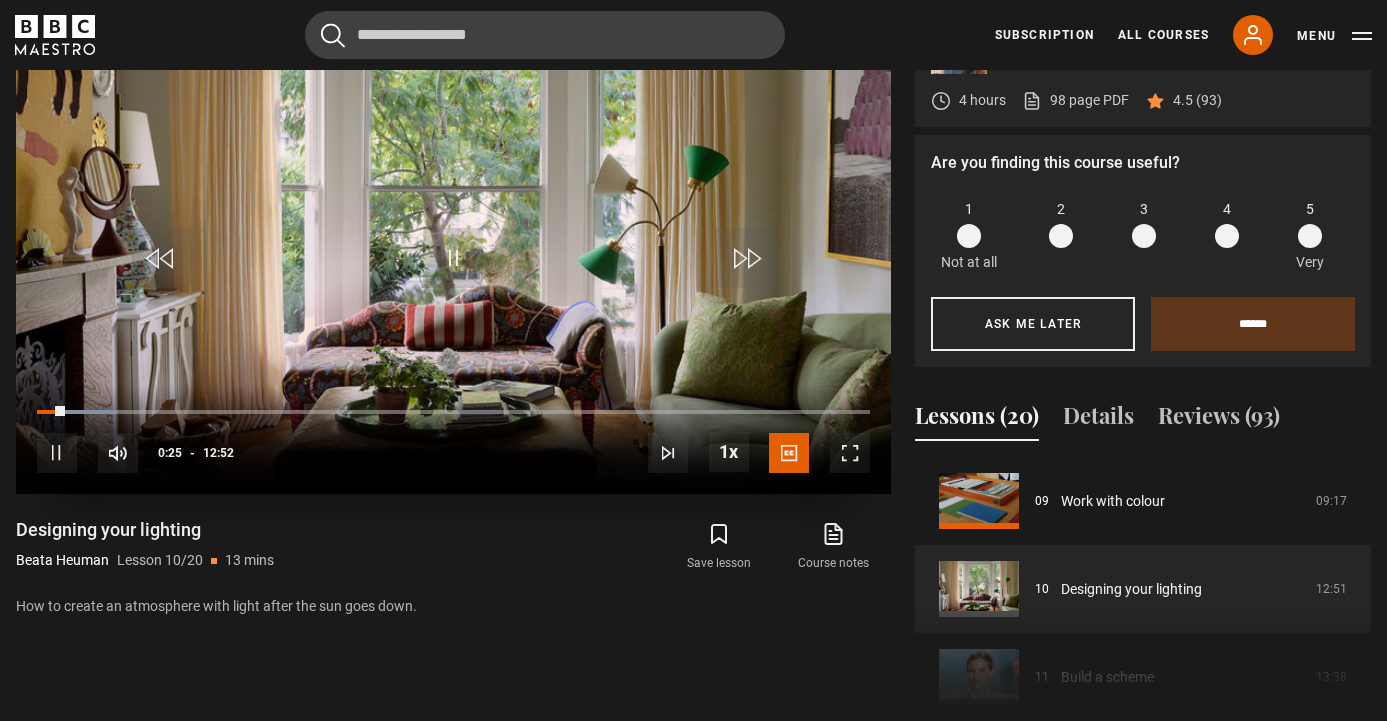 click at bounding box center [850, 453] 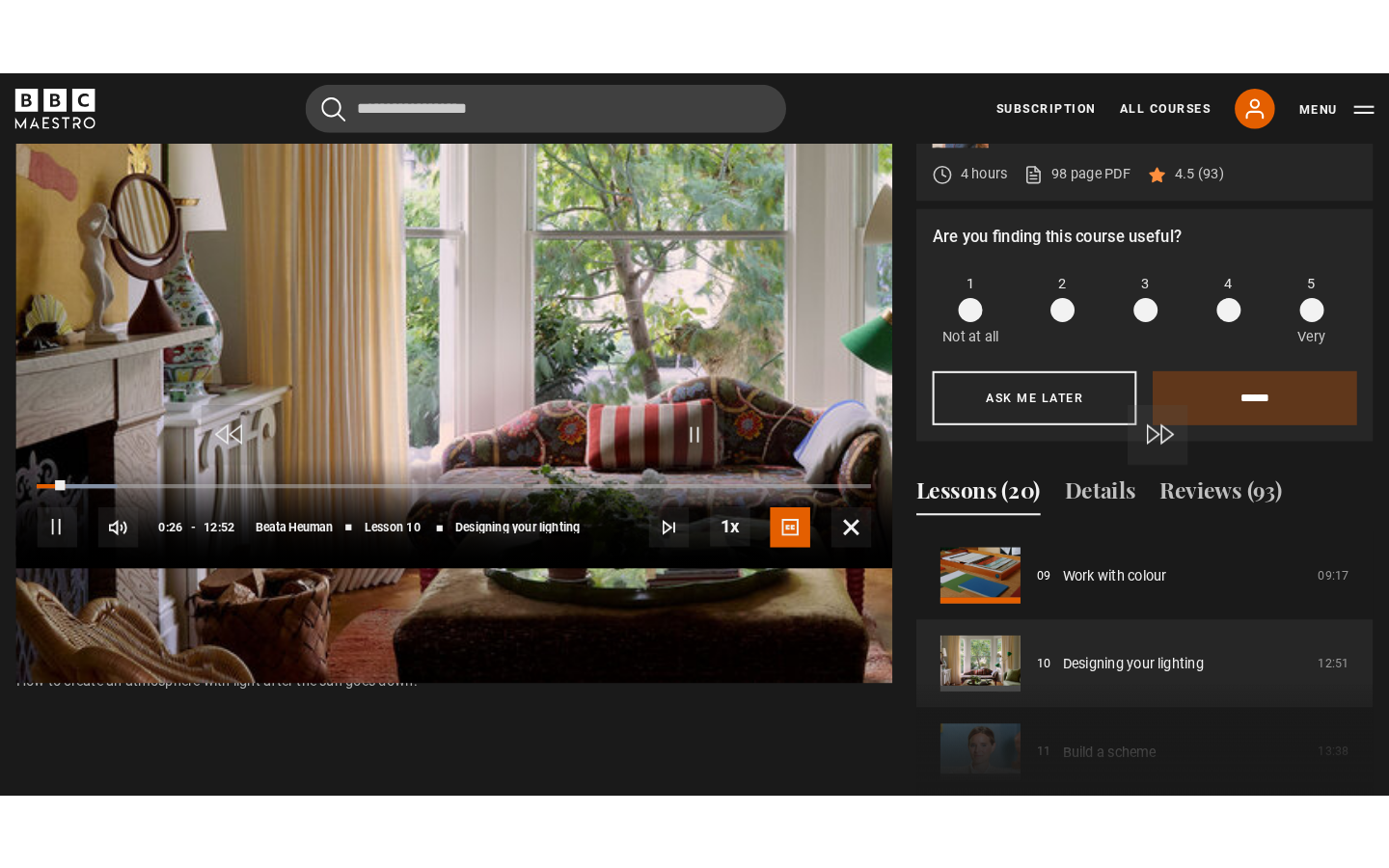 scroll, scrollTop: 0, scrollLeft: 0, axis: both 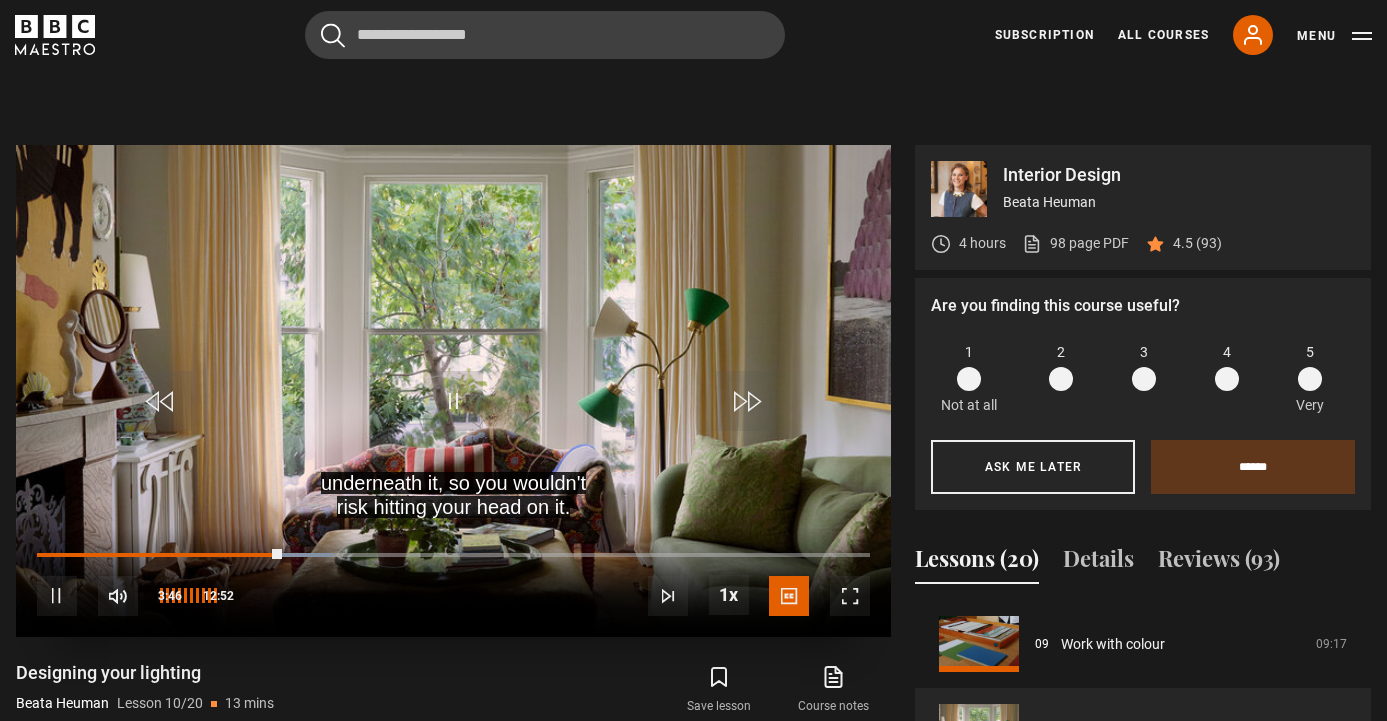 click at bounding box center [118, 596] 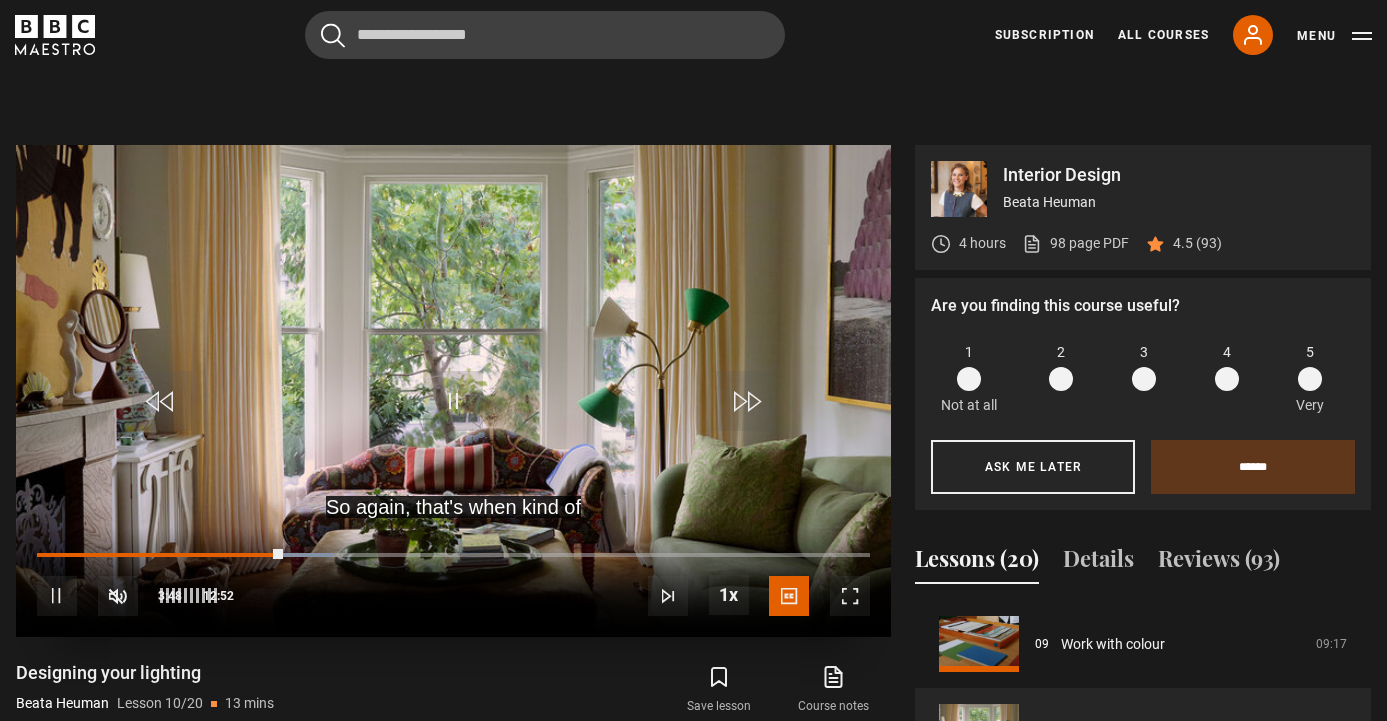 click at bounding box center [118, 596] 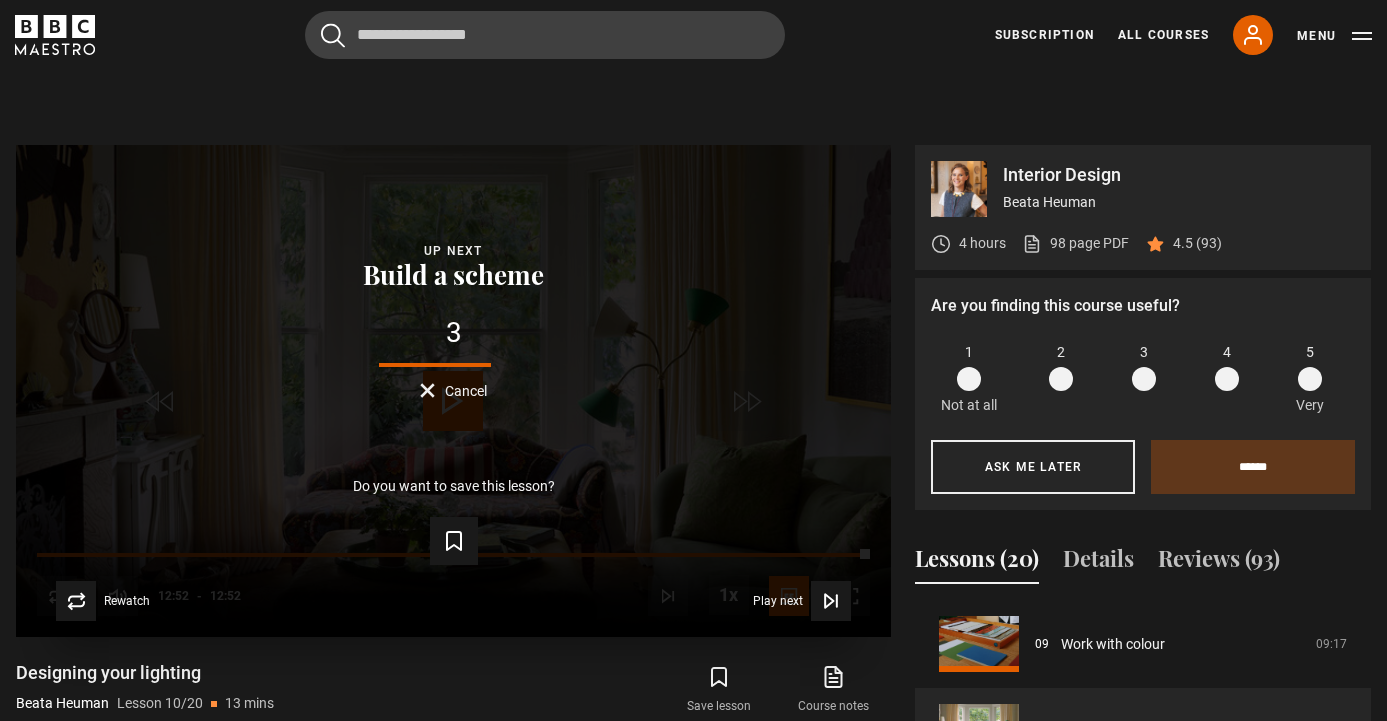 click on "Rewatch
Rewatch
Play next
Play next" at bounding box center (453, 601) 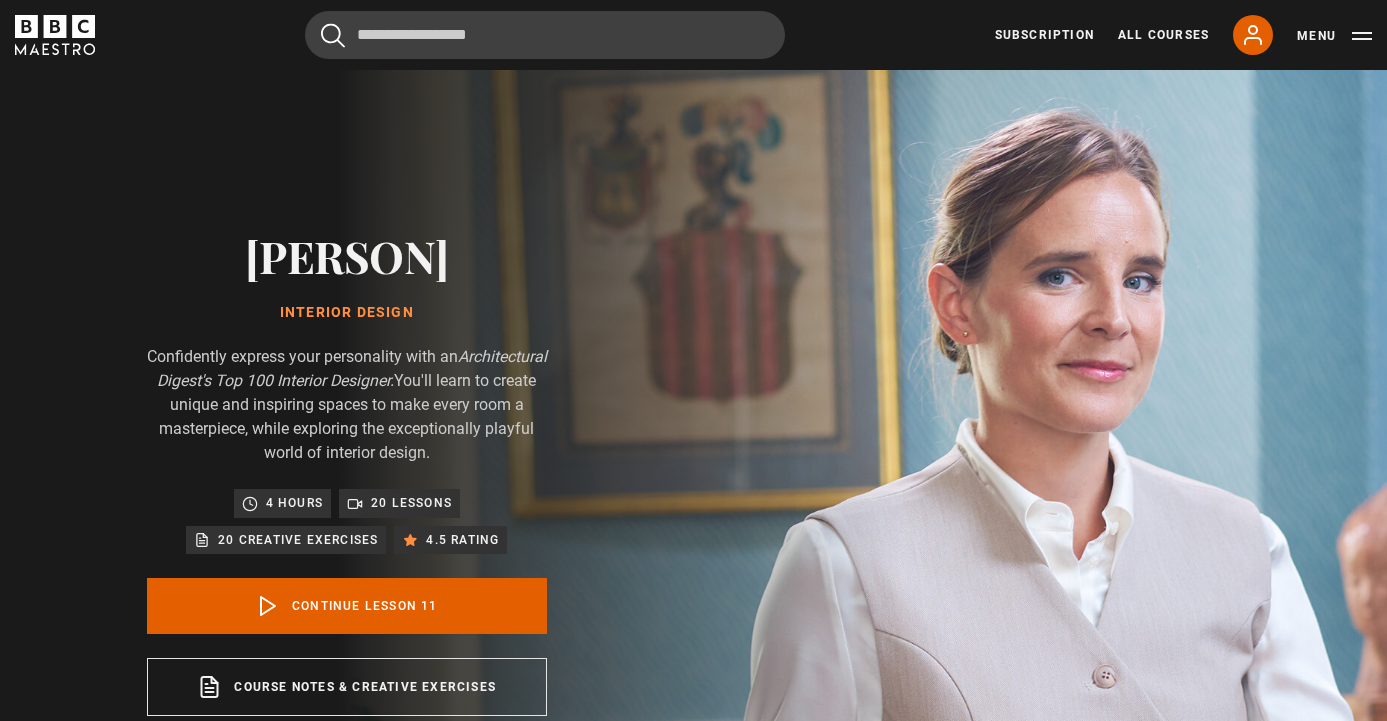 scroll, scrollTop: 937, scrollLeft: 0, axis: vertical 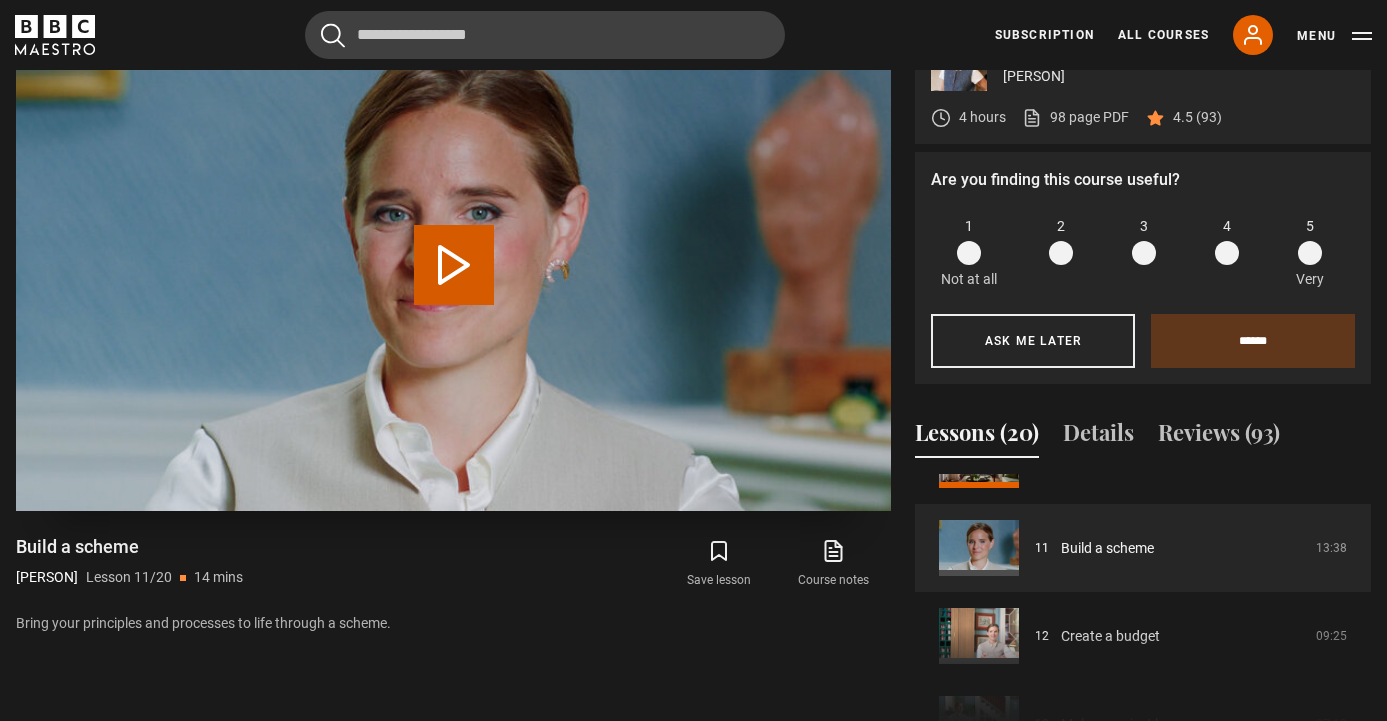 click on "Play Lesson Build a scheme" at bounding box center (454, 265) 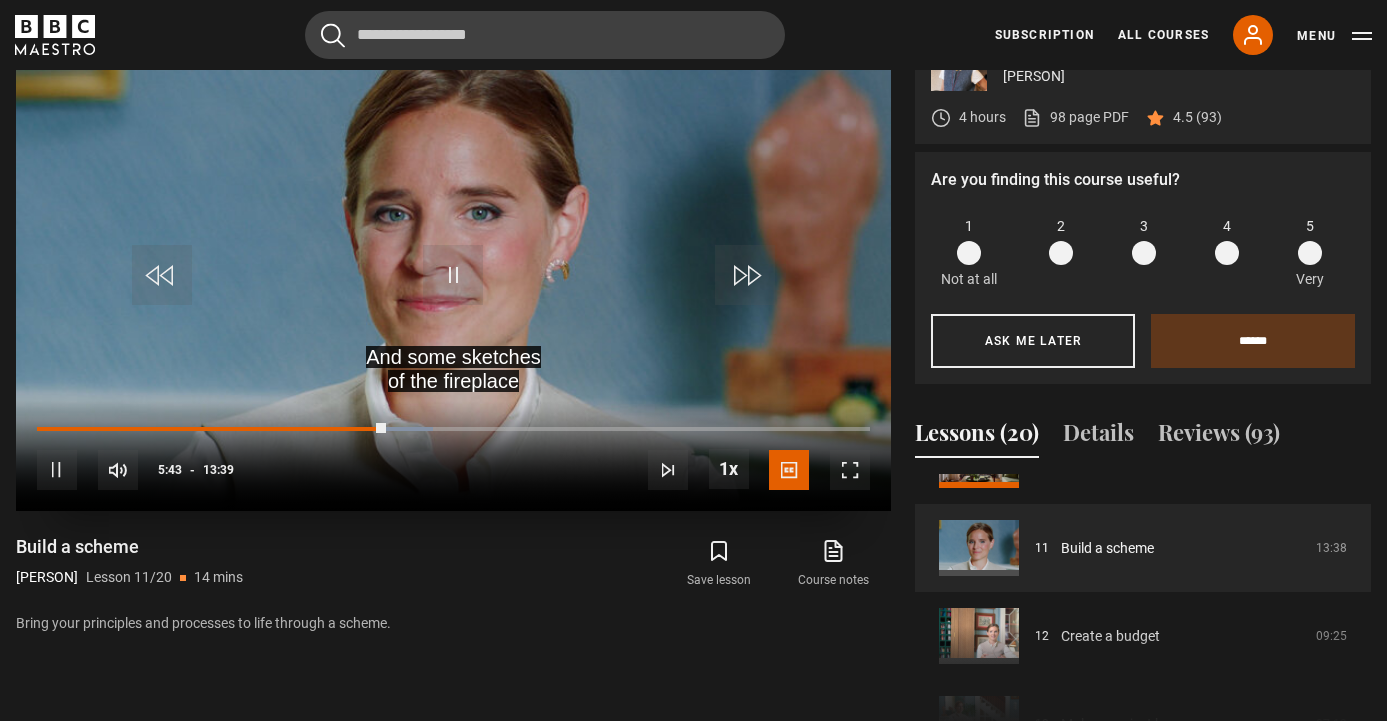 click at bounding box center [850, 470] 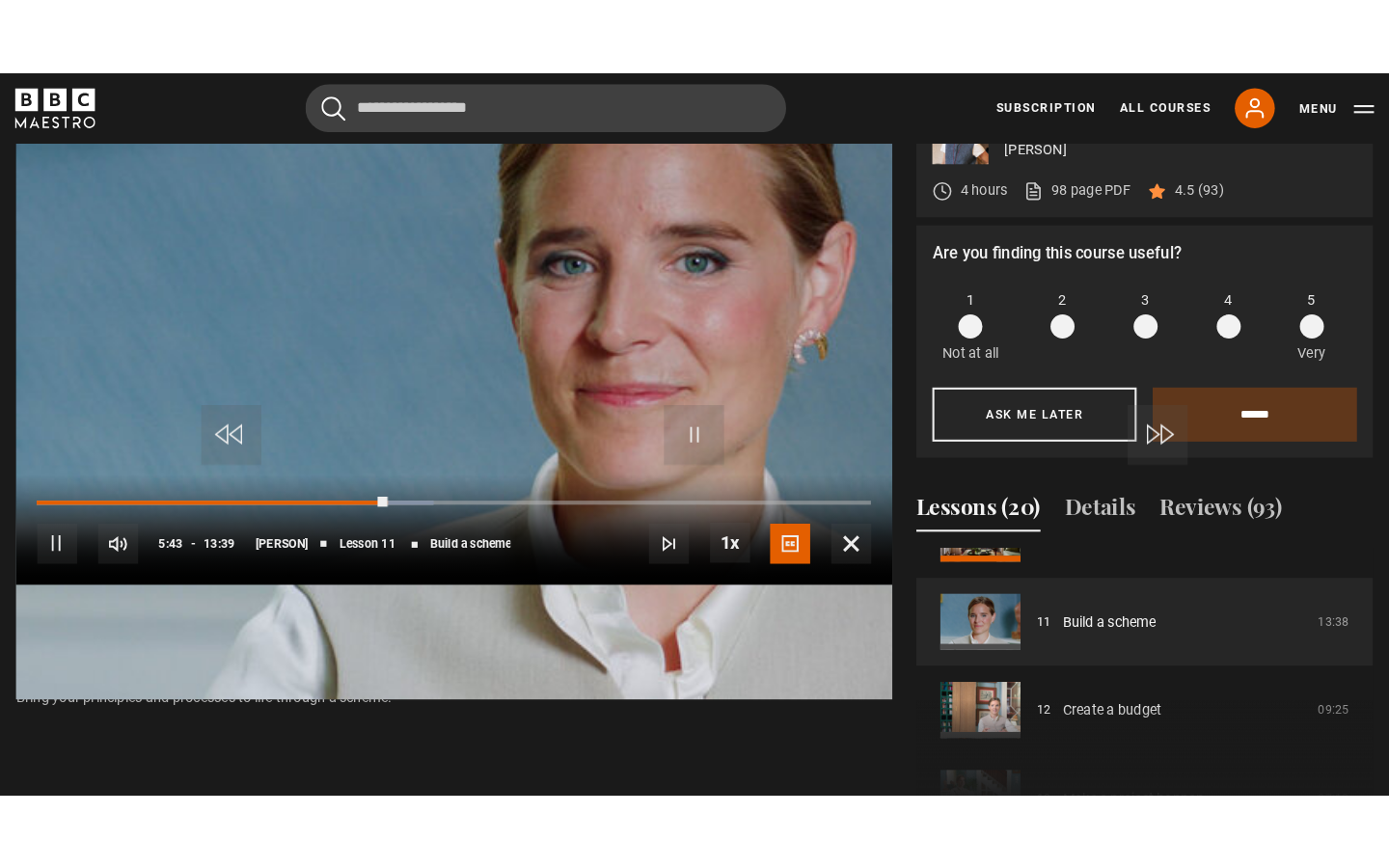 scroll, scrollTop: 0, scrollLeft: 0, axis: both 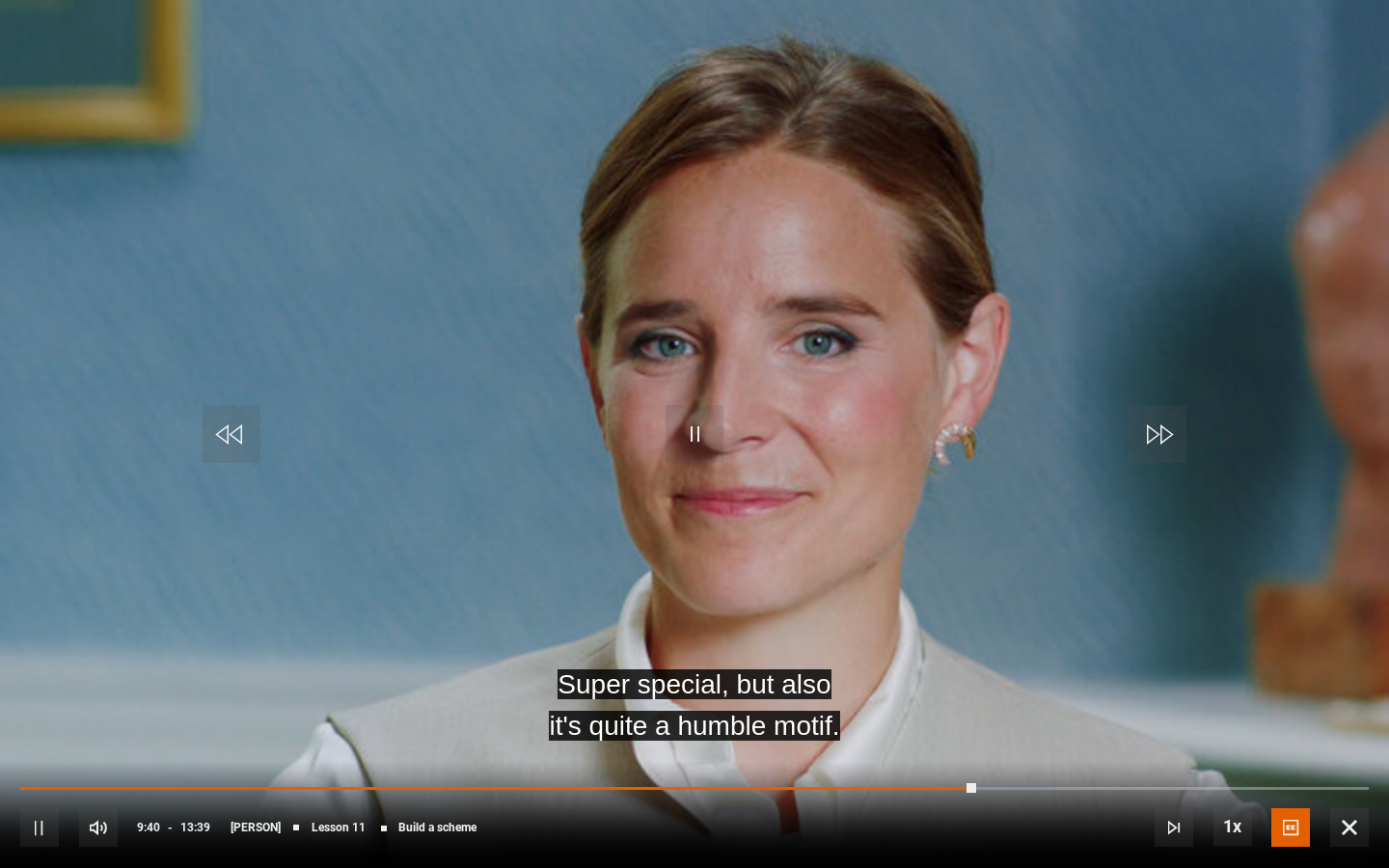 click at bounding box center (40, 827) 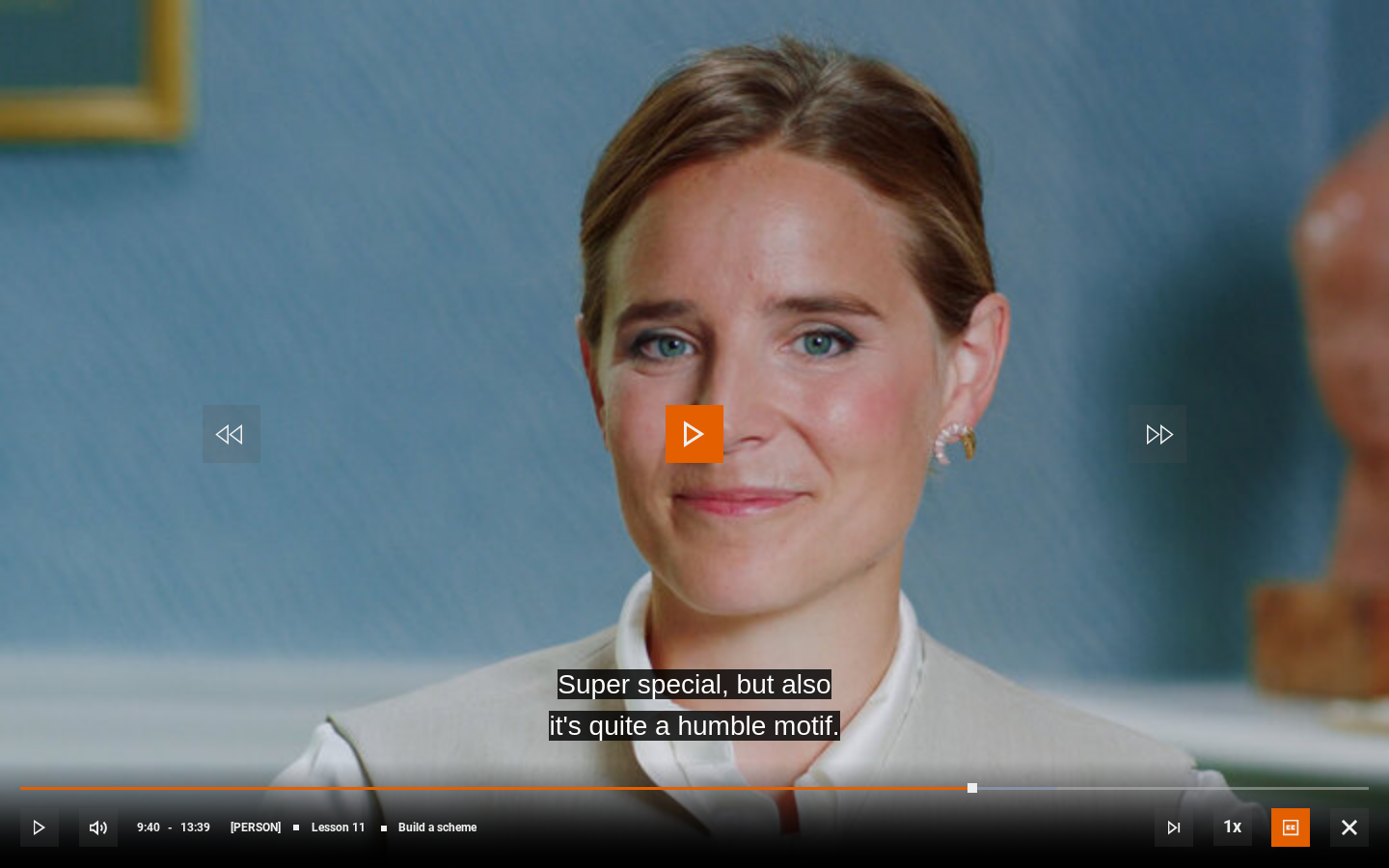click at bounding box center [40, 827] 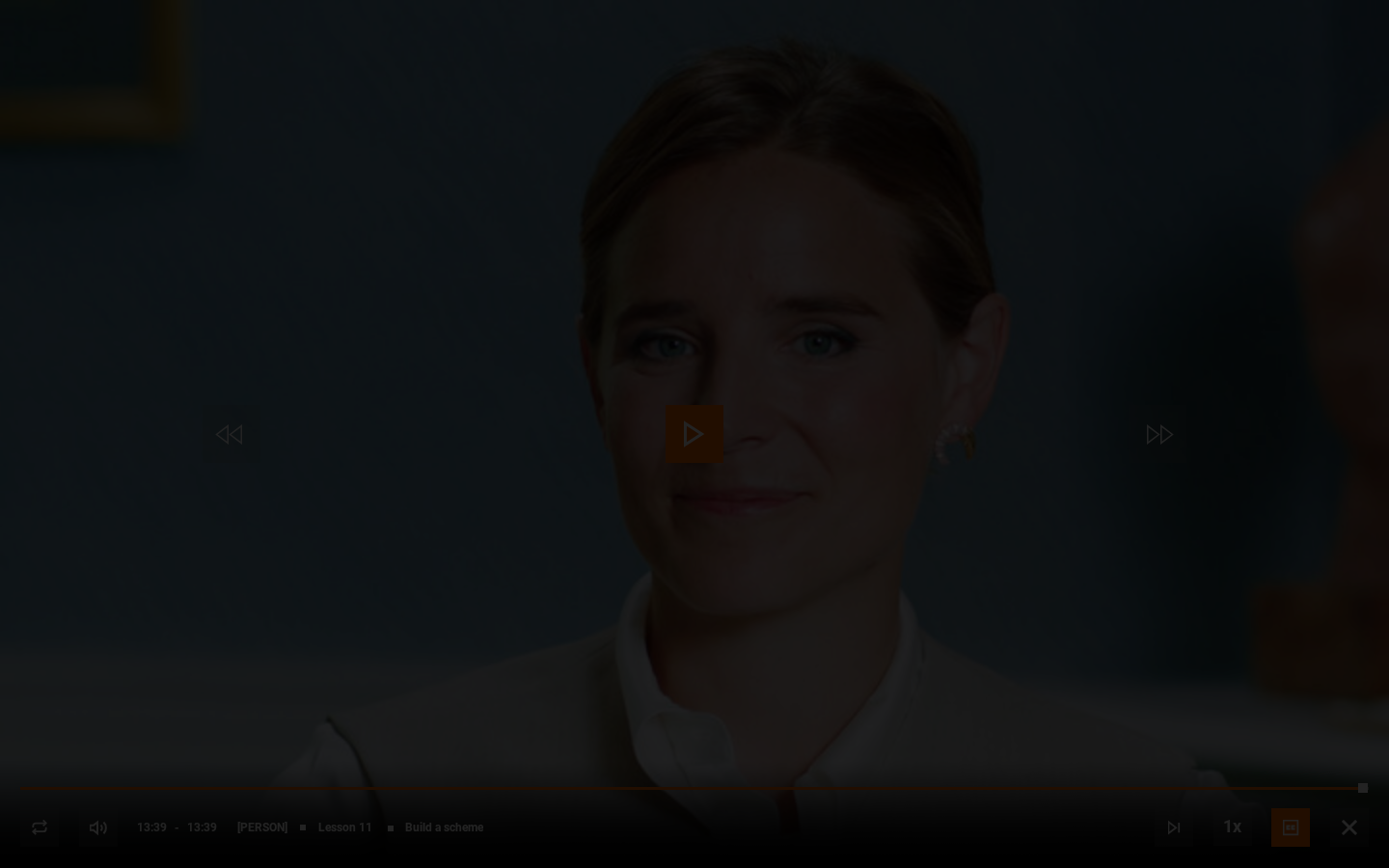 click on "Lesson Completed
Up next
Create a budget
Cancel
Do you want to save this lesson?
Save lesson
Rewatch
Rewatch
Play next
Play next" at bounding box center (694, 434) 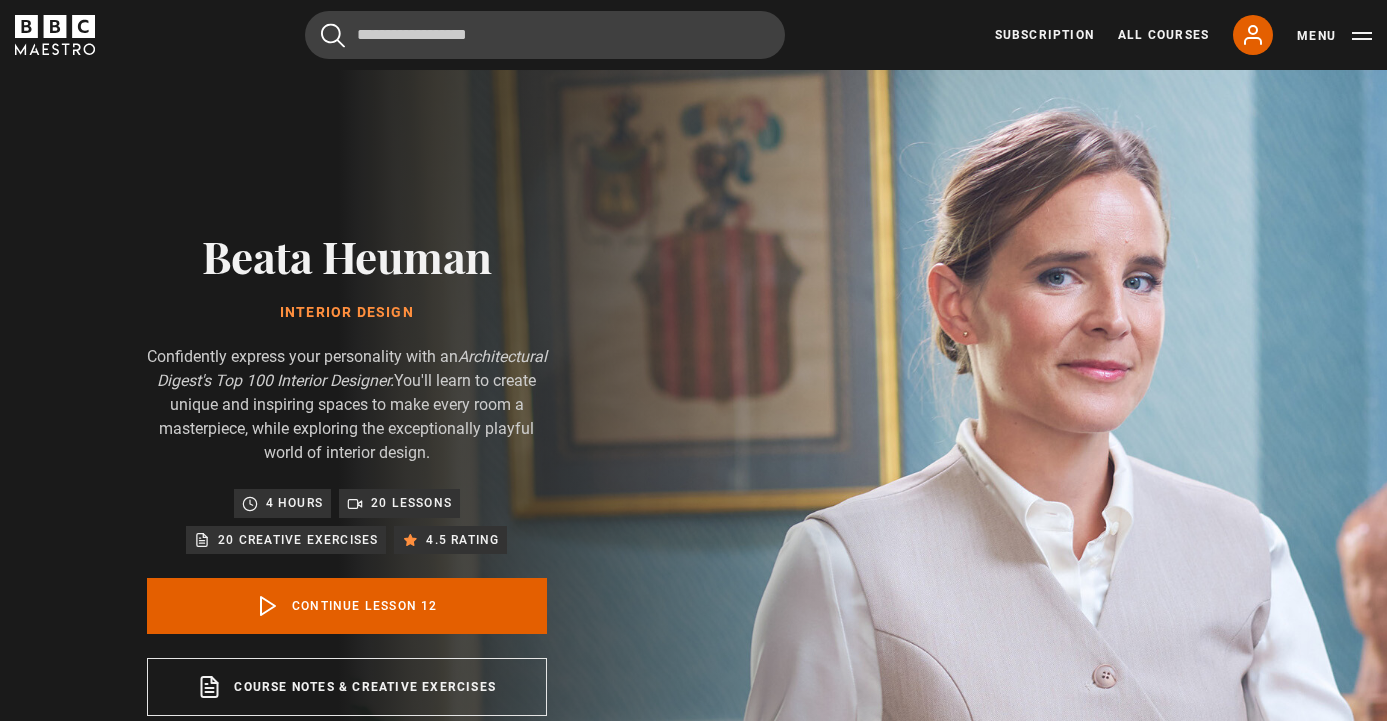 scroll, scrollTop: 937, scrollLeft: 0, axis: vertical 